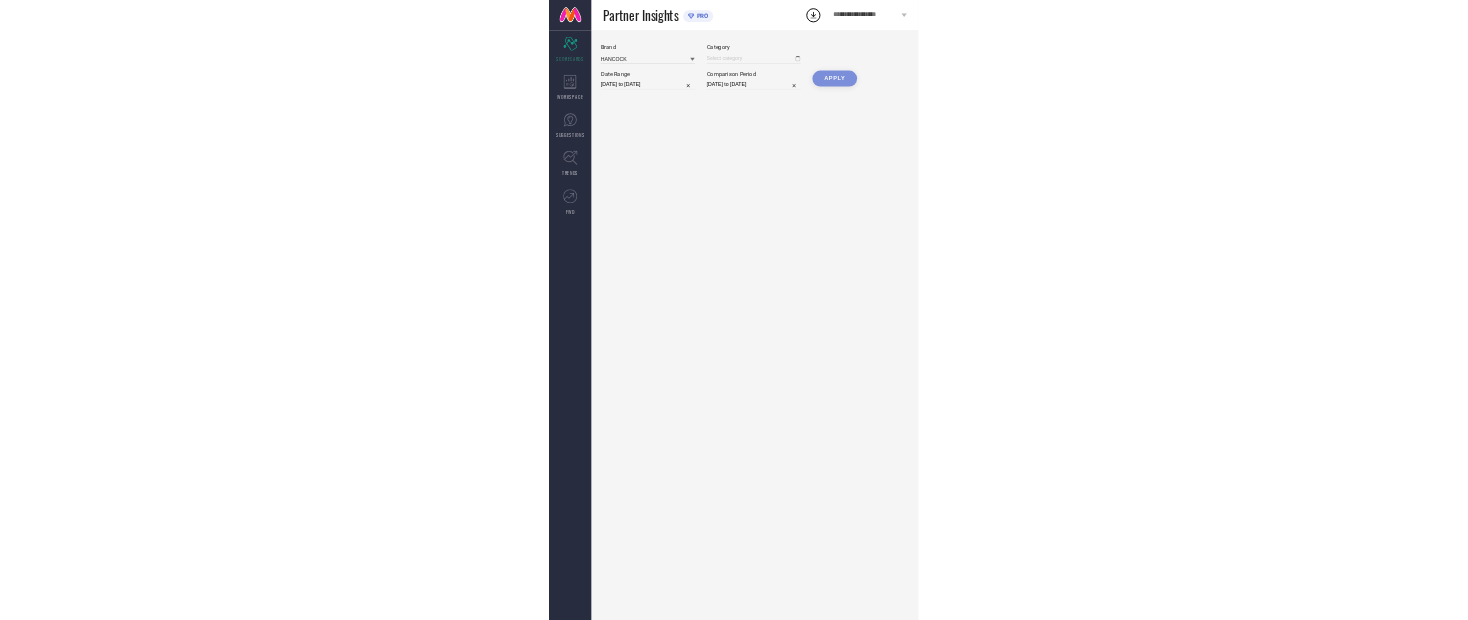 scroll, scrollTop: 0, scrollLeft: 0, axis: both 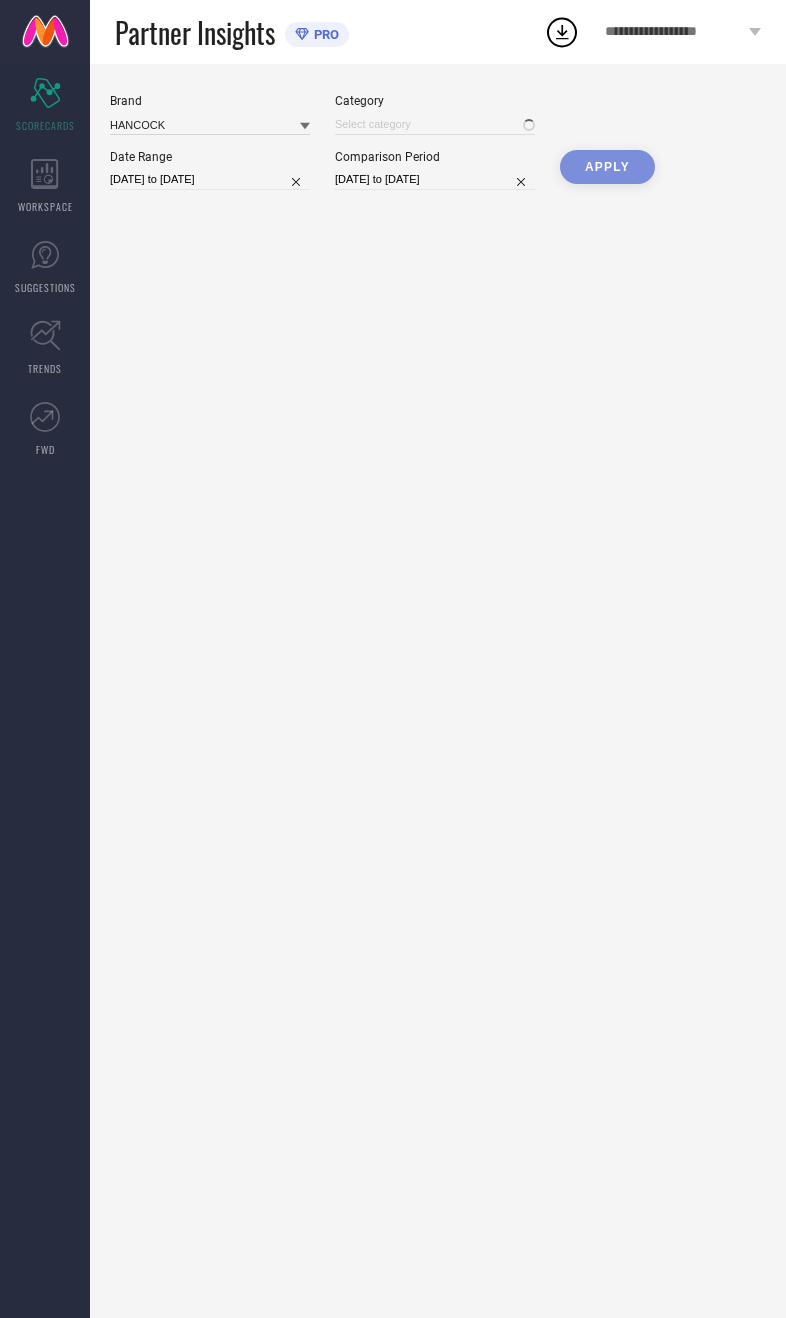 type on "All" 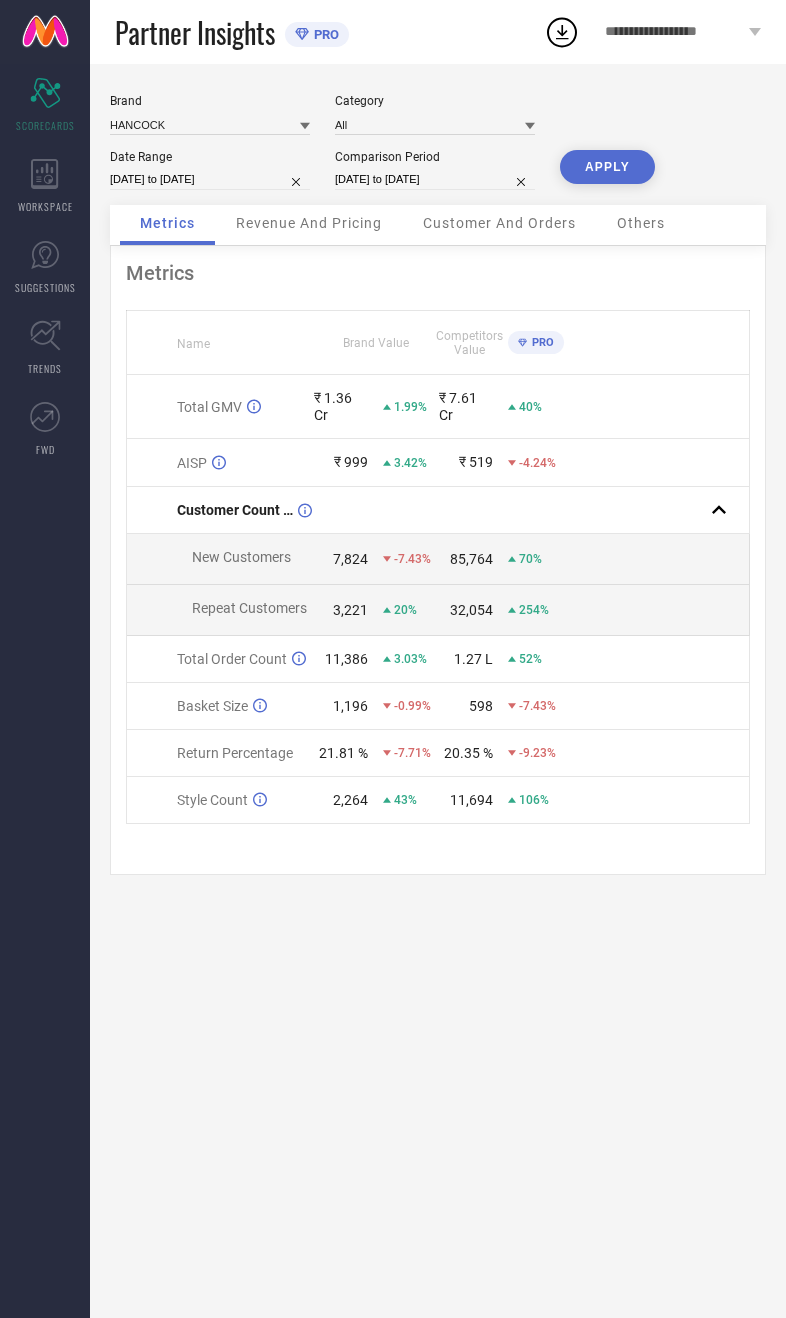 click on "[DATE] to [DATE]" at bounding box center (210, 179) 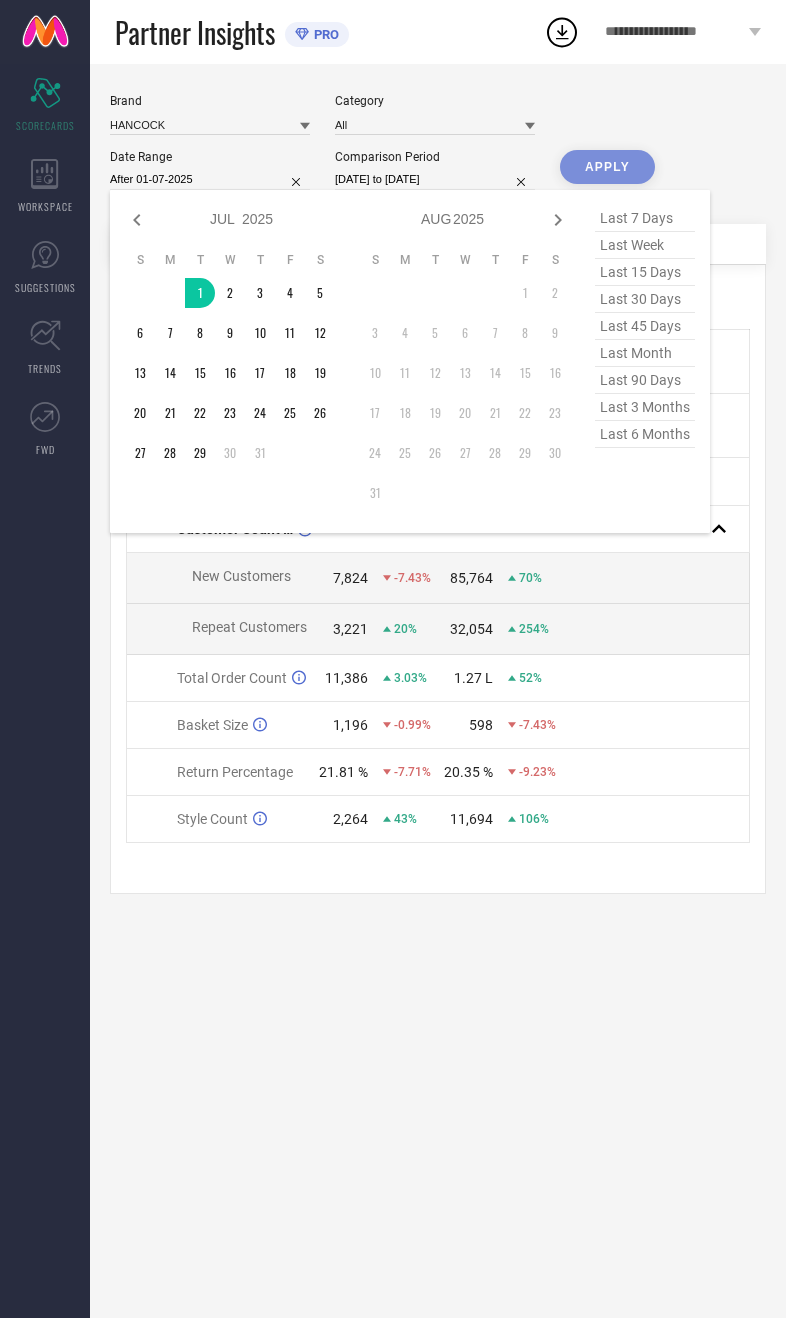type on "[DATE] to [DATE]" 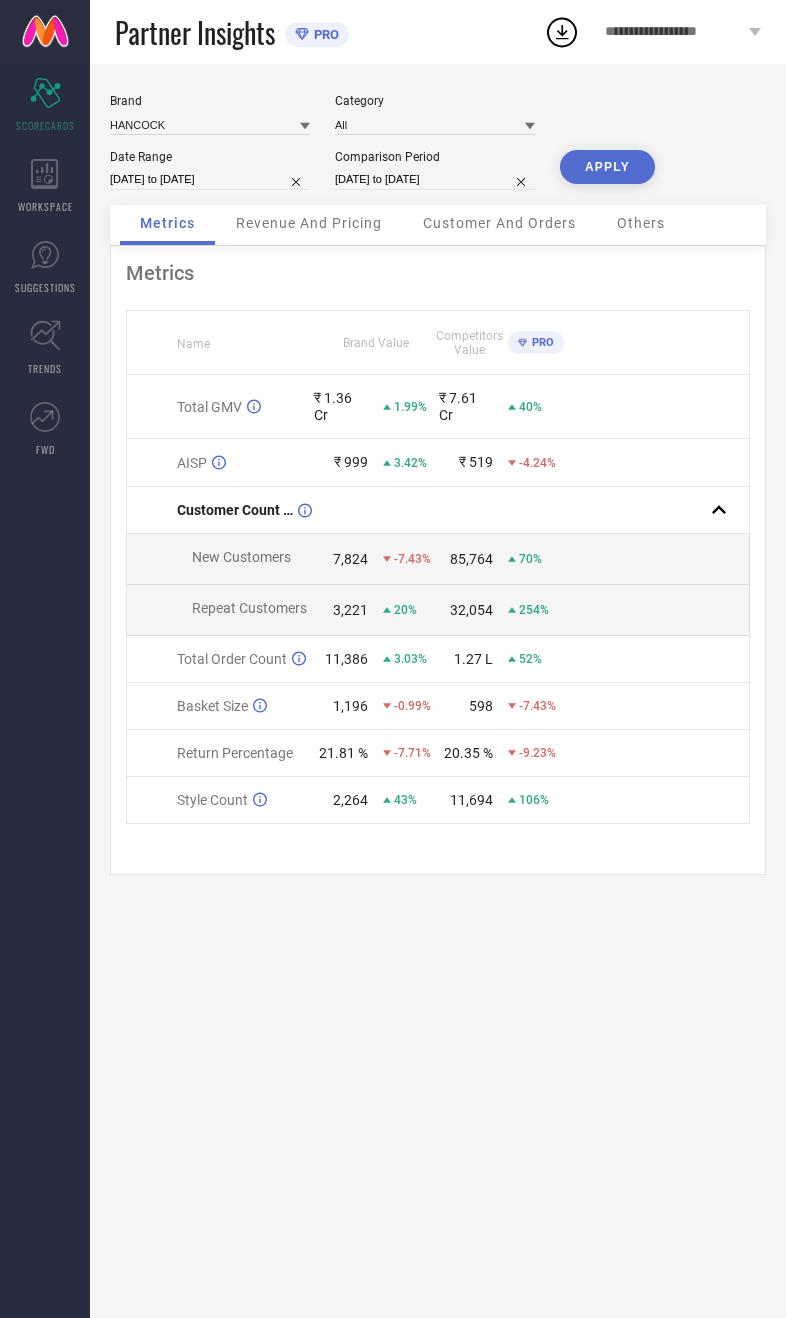 select on "6" 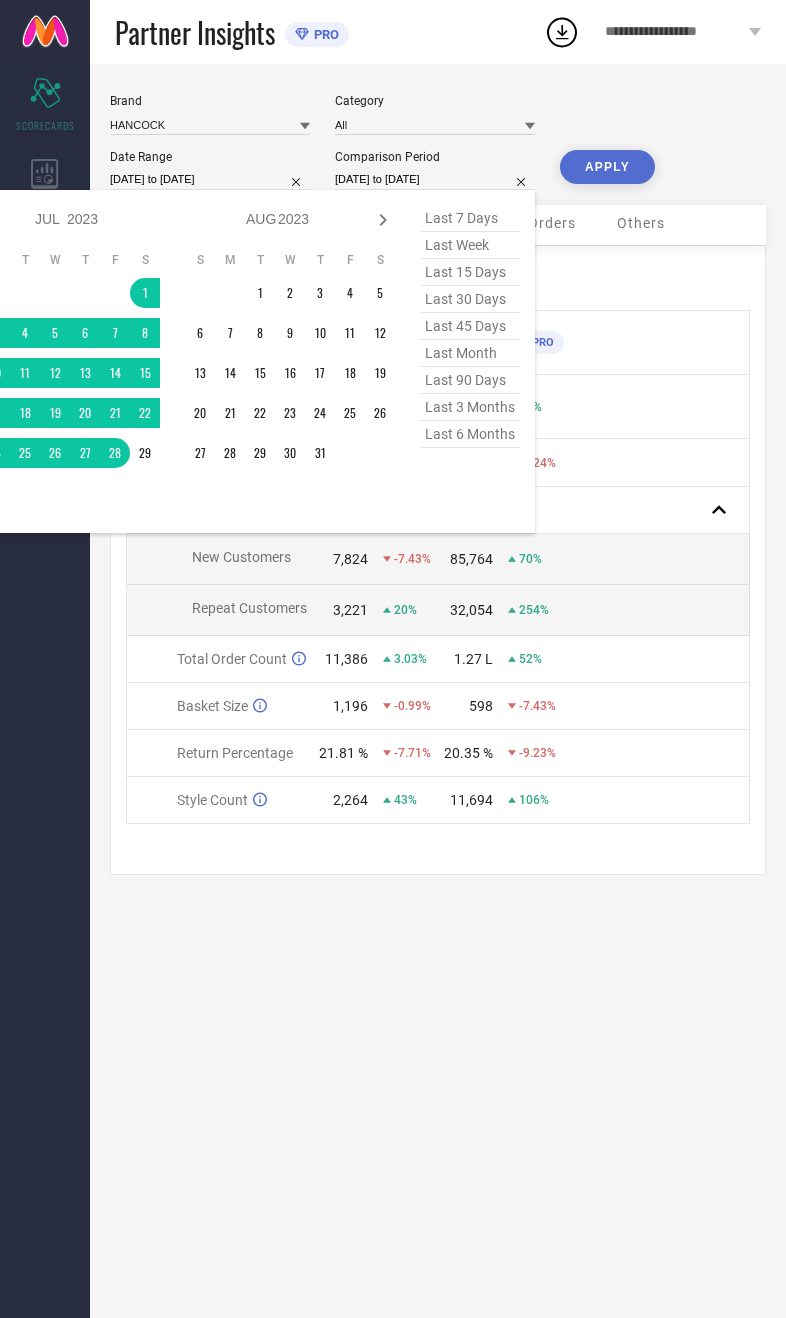 click 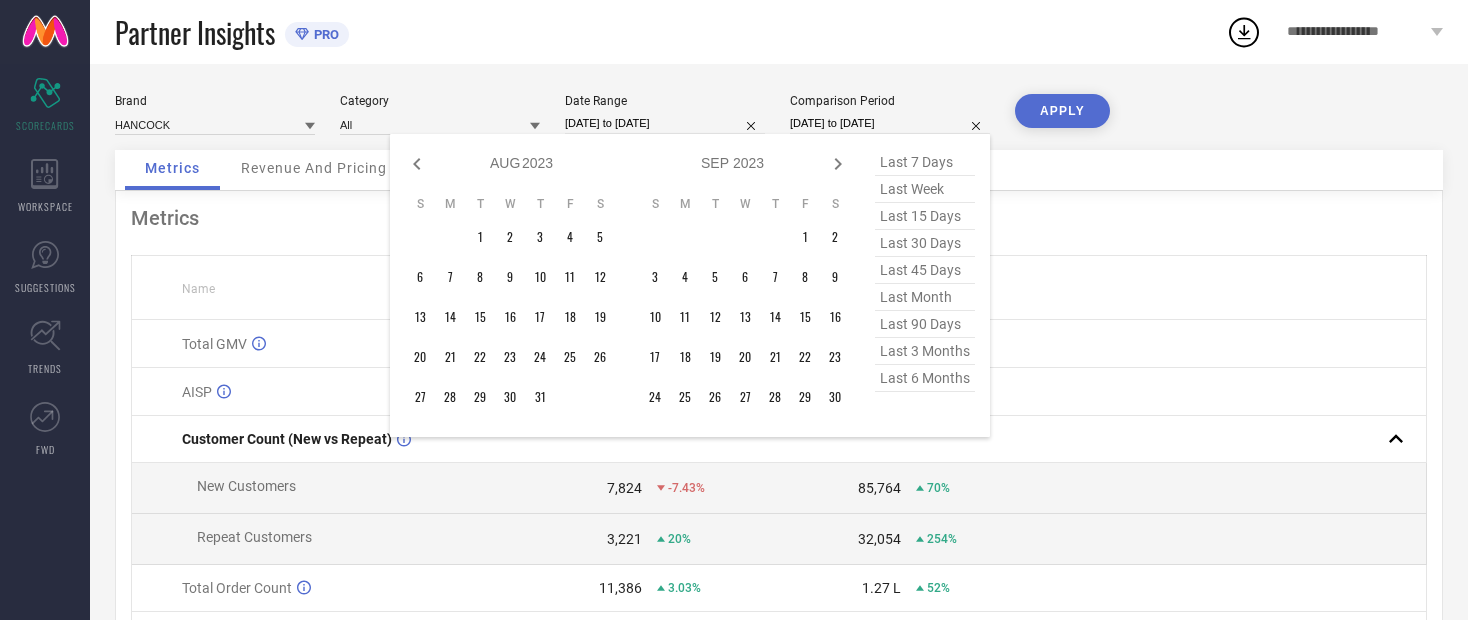 click at bounding box center (417, 164) 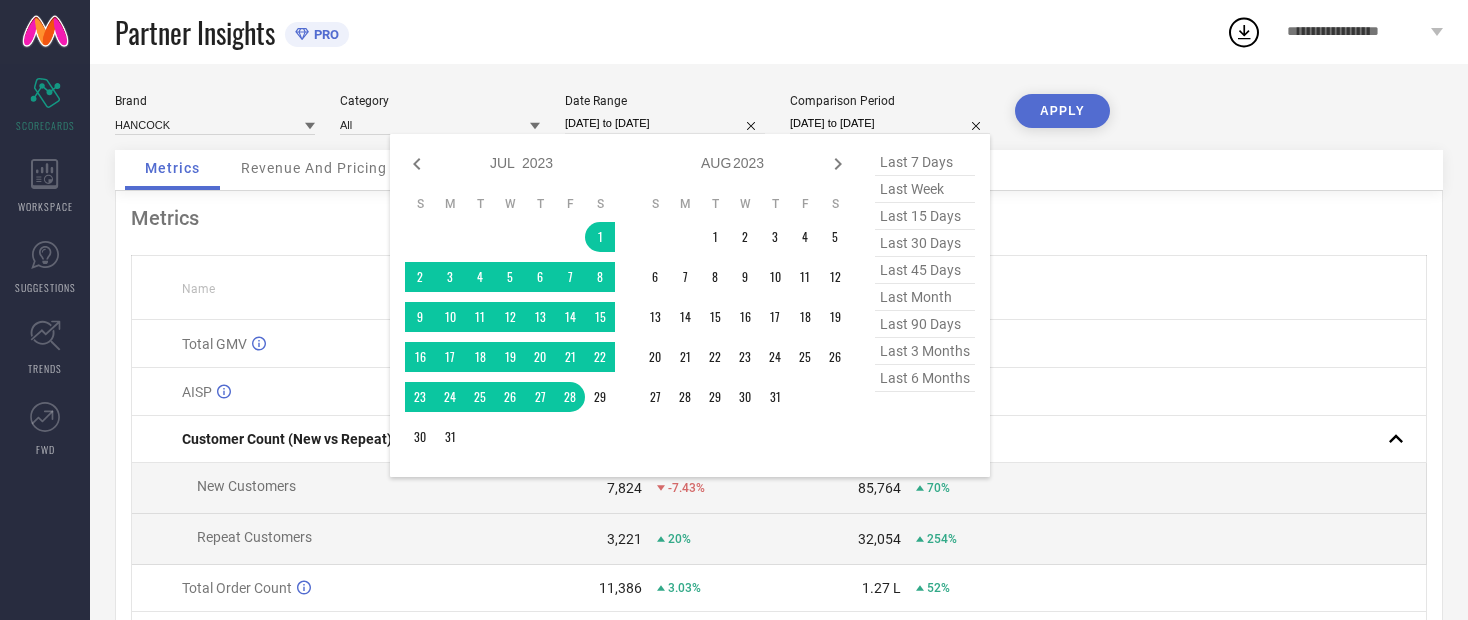 click 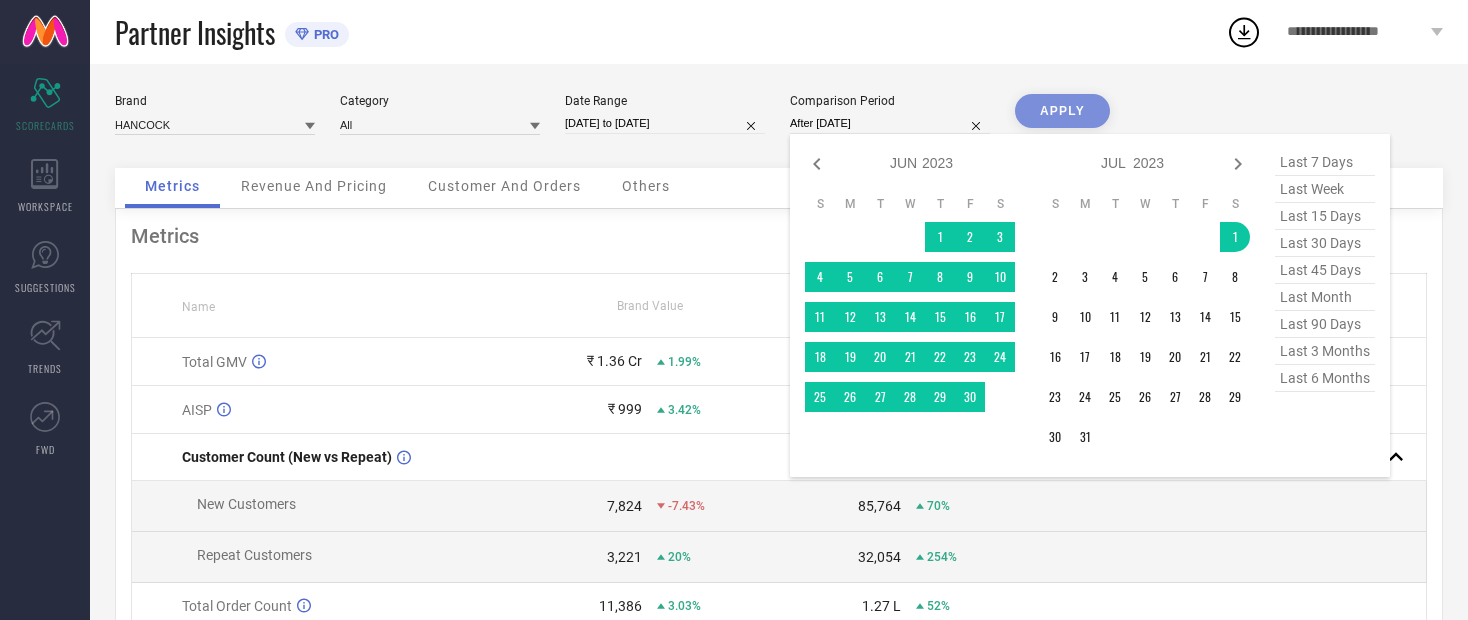 type on "[DATE] to [DATE]" 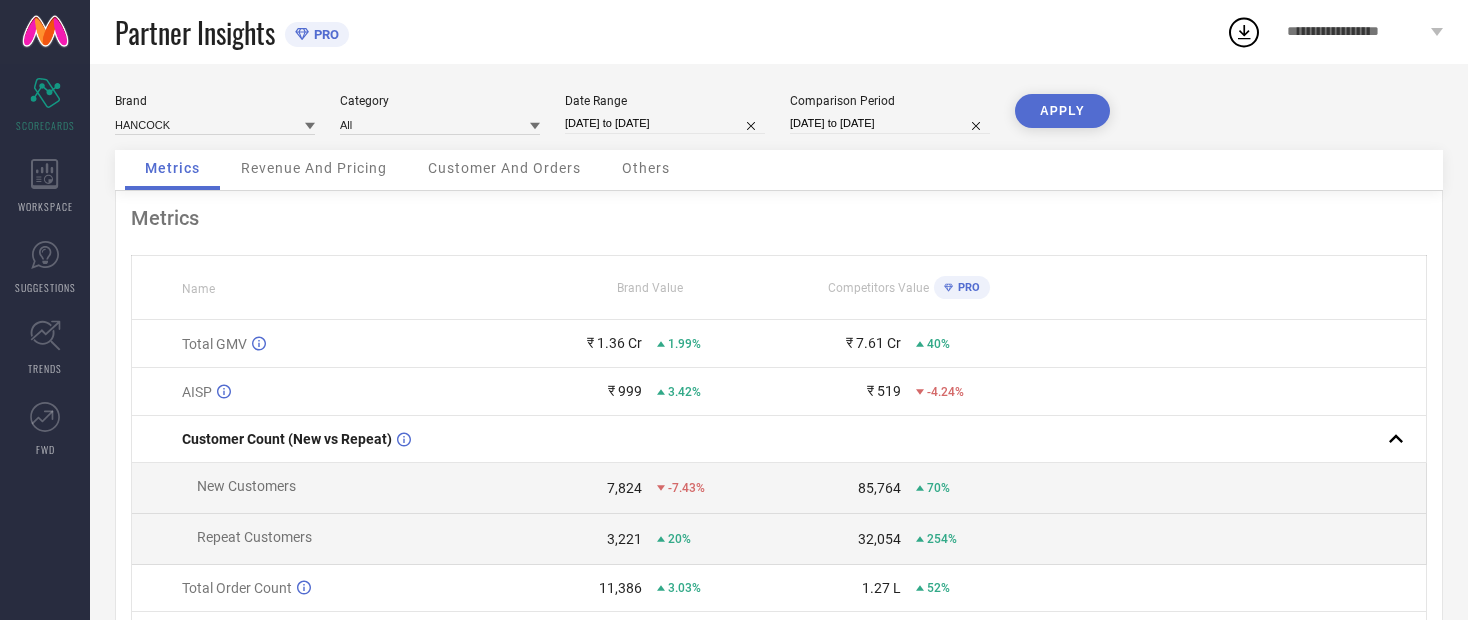 click on "APPLY" at bounding box center [1062, 111] 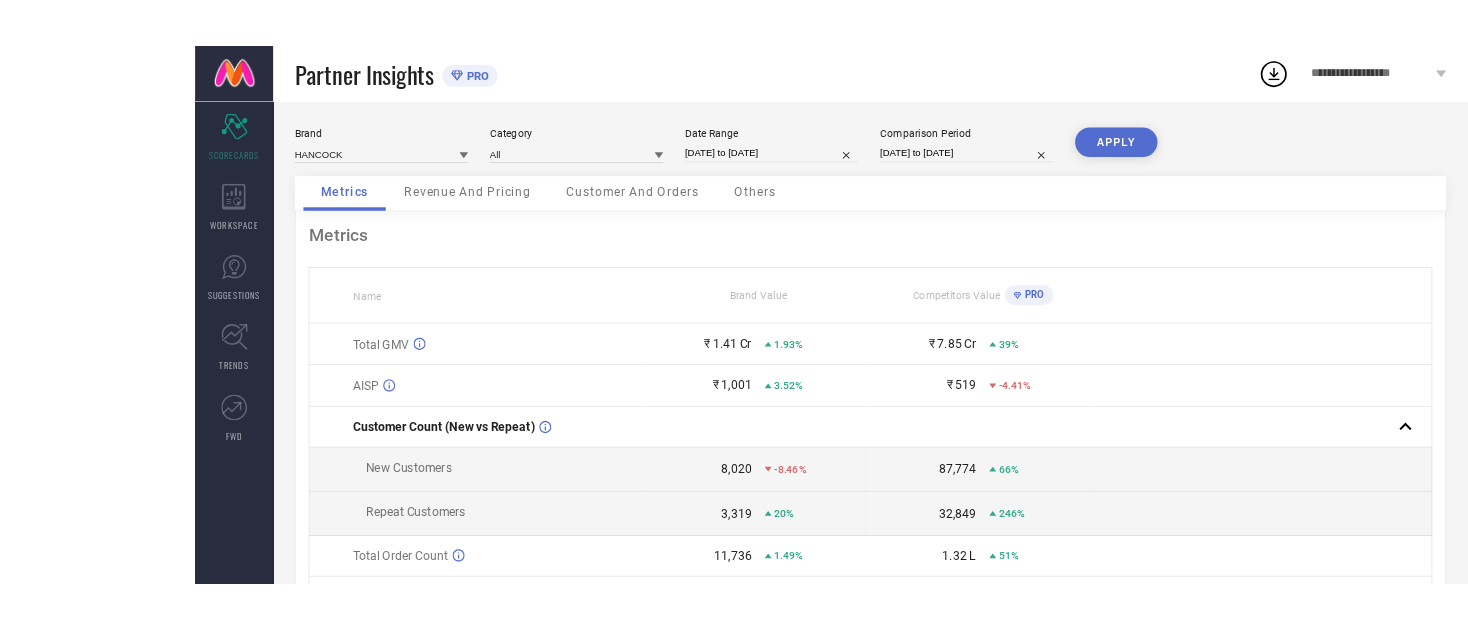 scroll, scrollTop: 67, scrollLeft: 0, axis: vertical 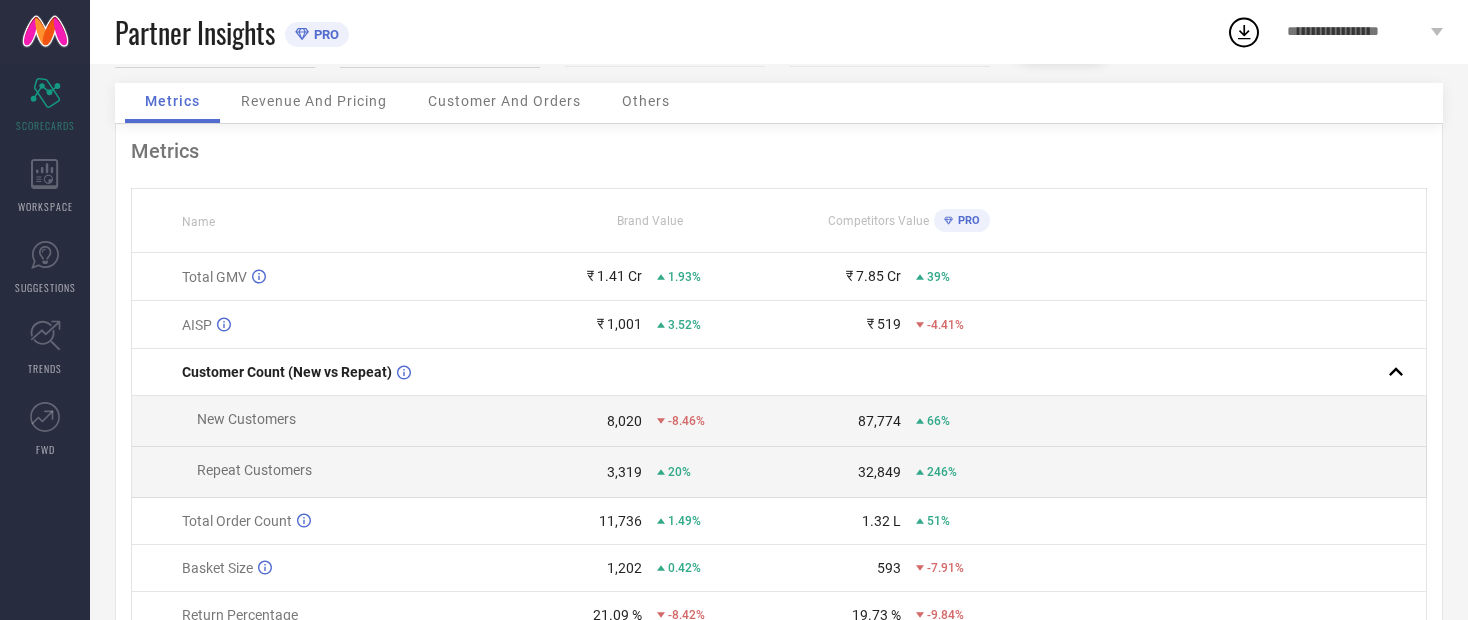 click on "Revenue And Pricing" at bounding box center (314, 101) 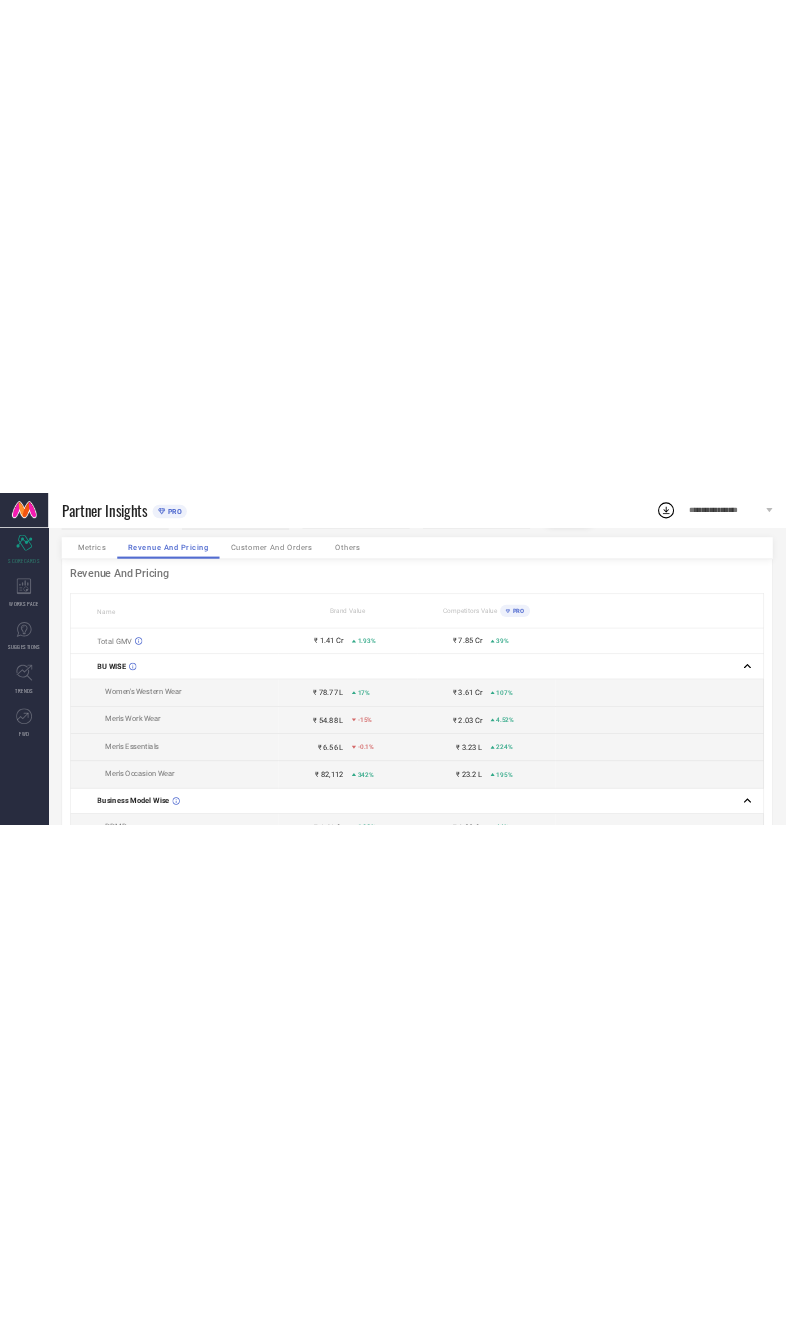 scroll, scrollTop: 0, scrollLeft: 0, axis: both 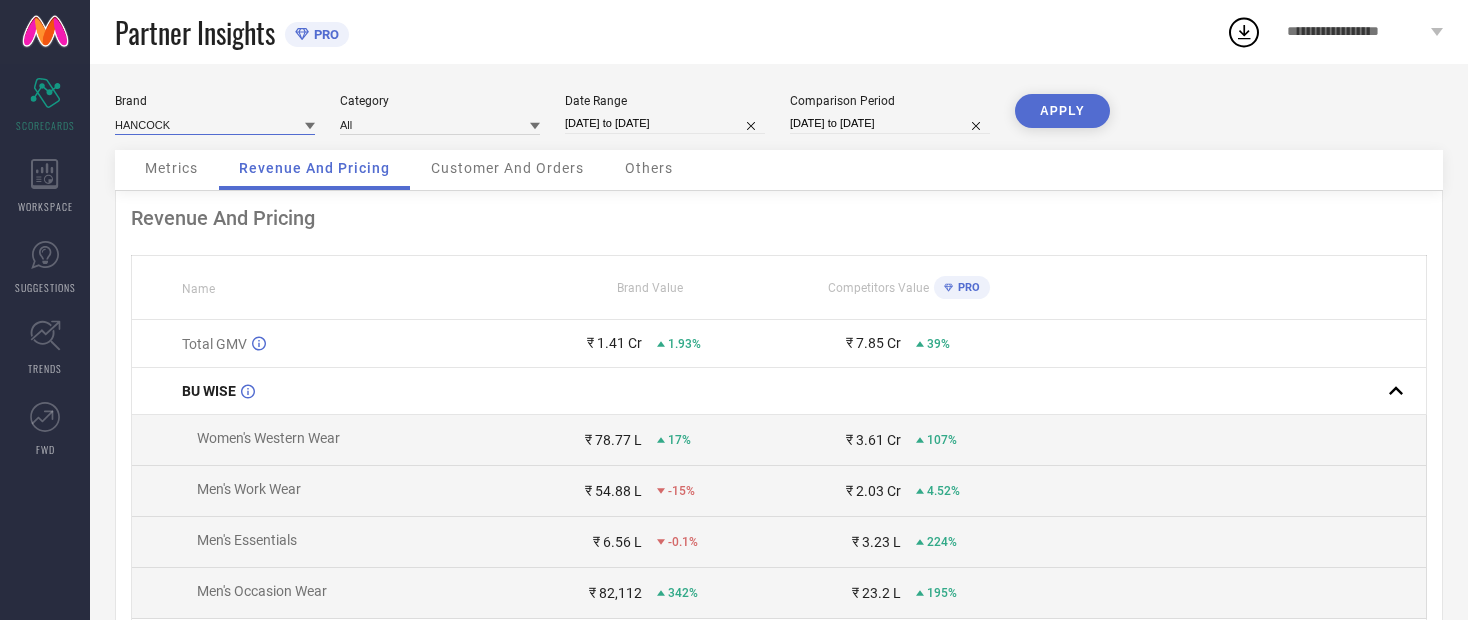 click at bounding box center (215, 124) 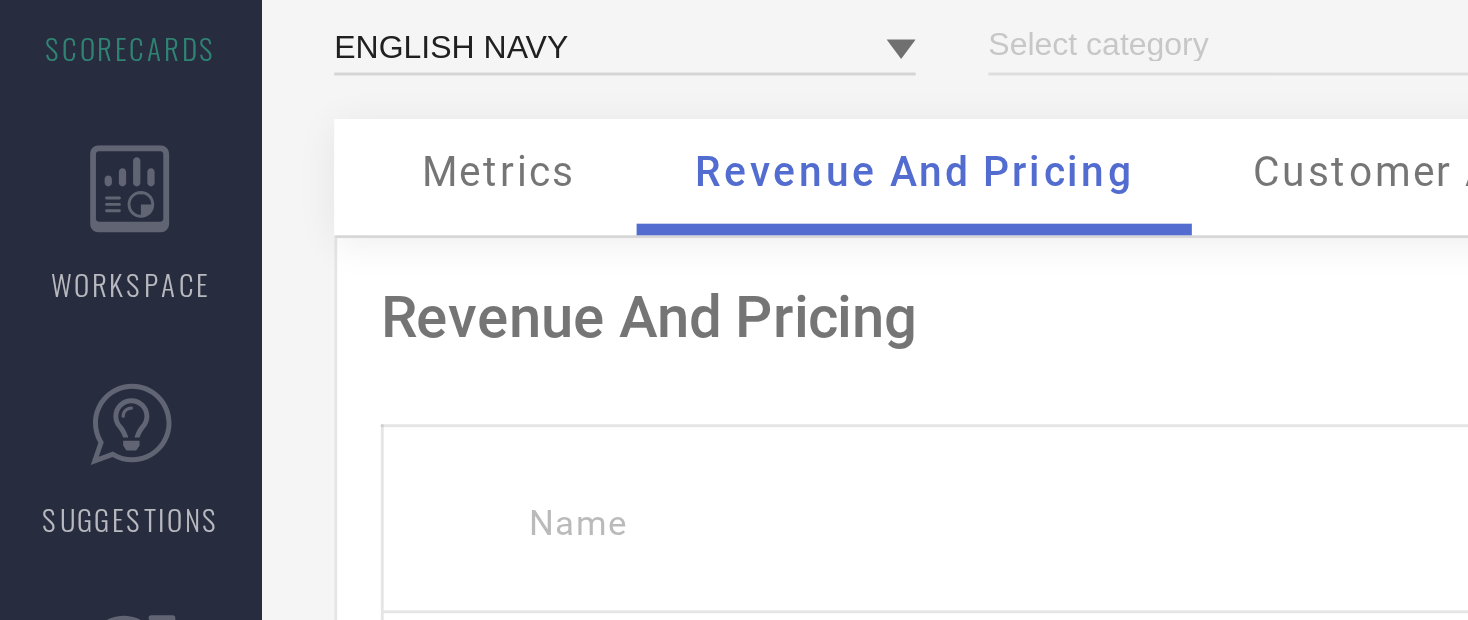 type on "All" 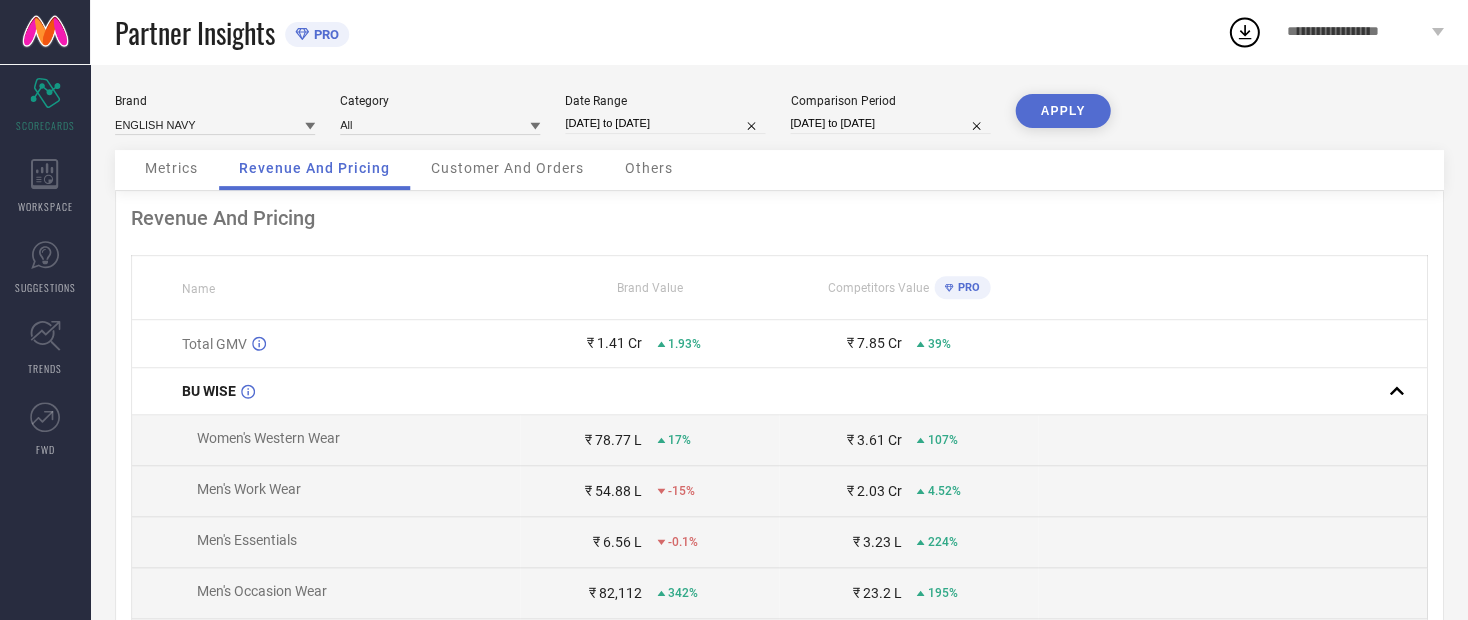 click on "APPLY" at bounding box center (1062, 111) 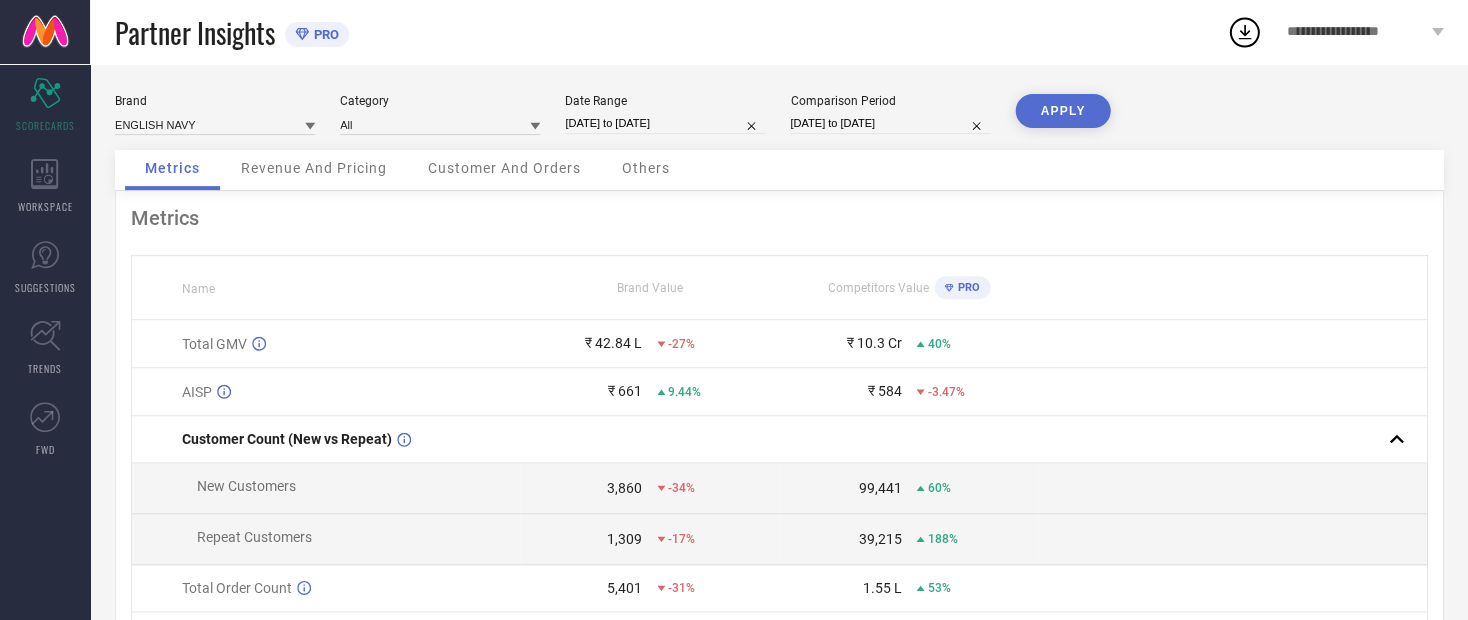 click on "[DATE] to [DATE]" at bounding box center (890, 123) 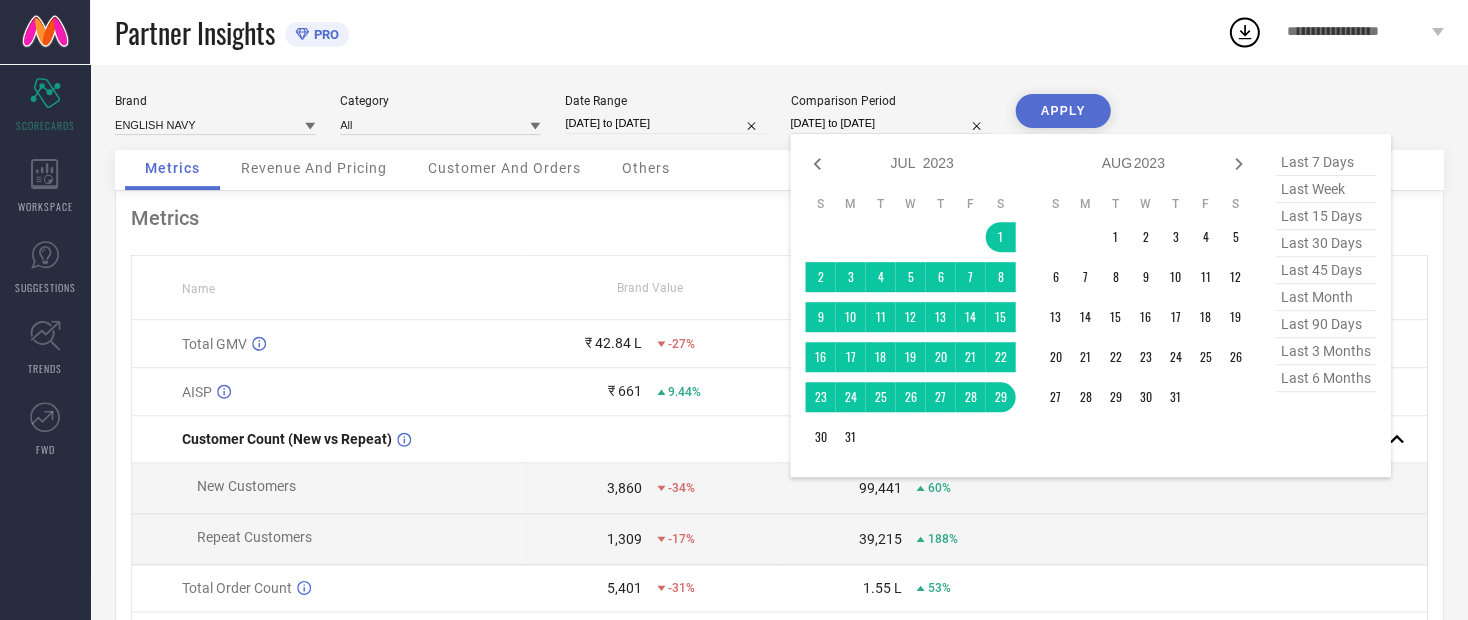 click 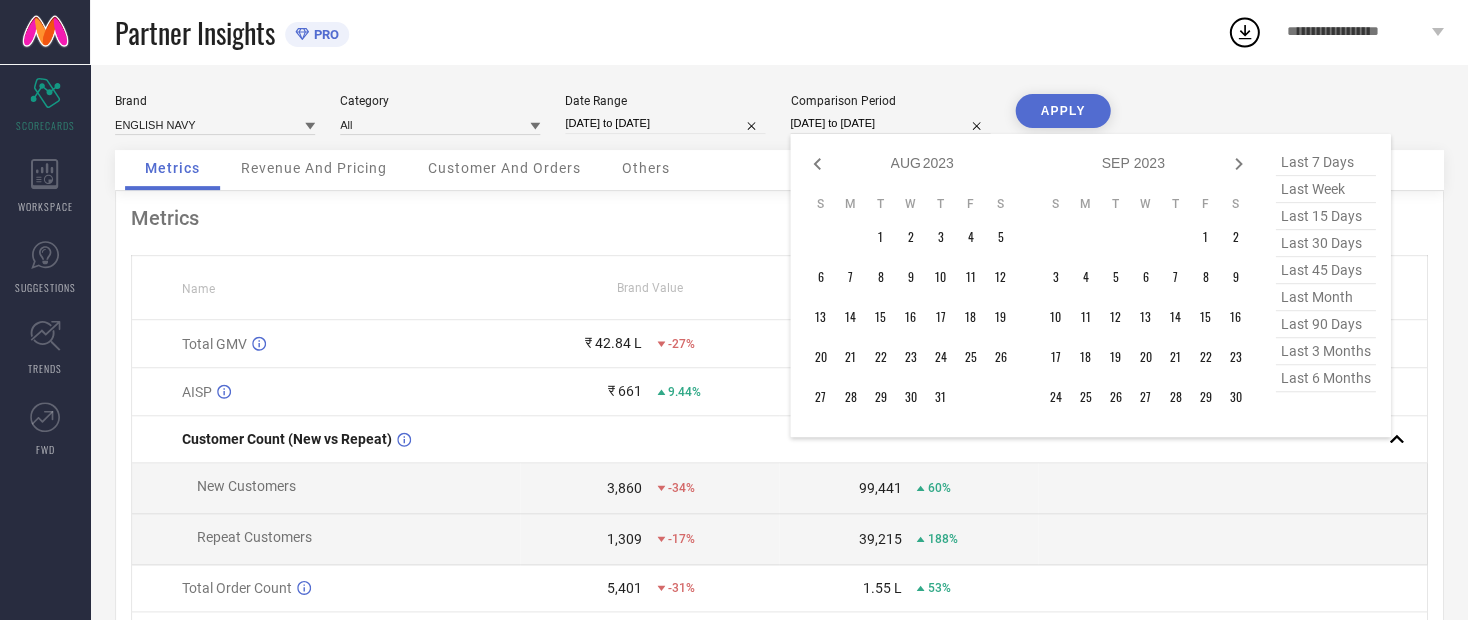 click 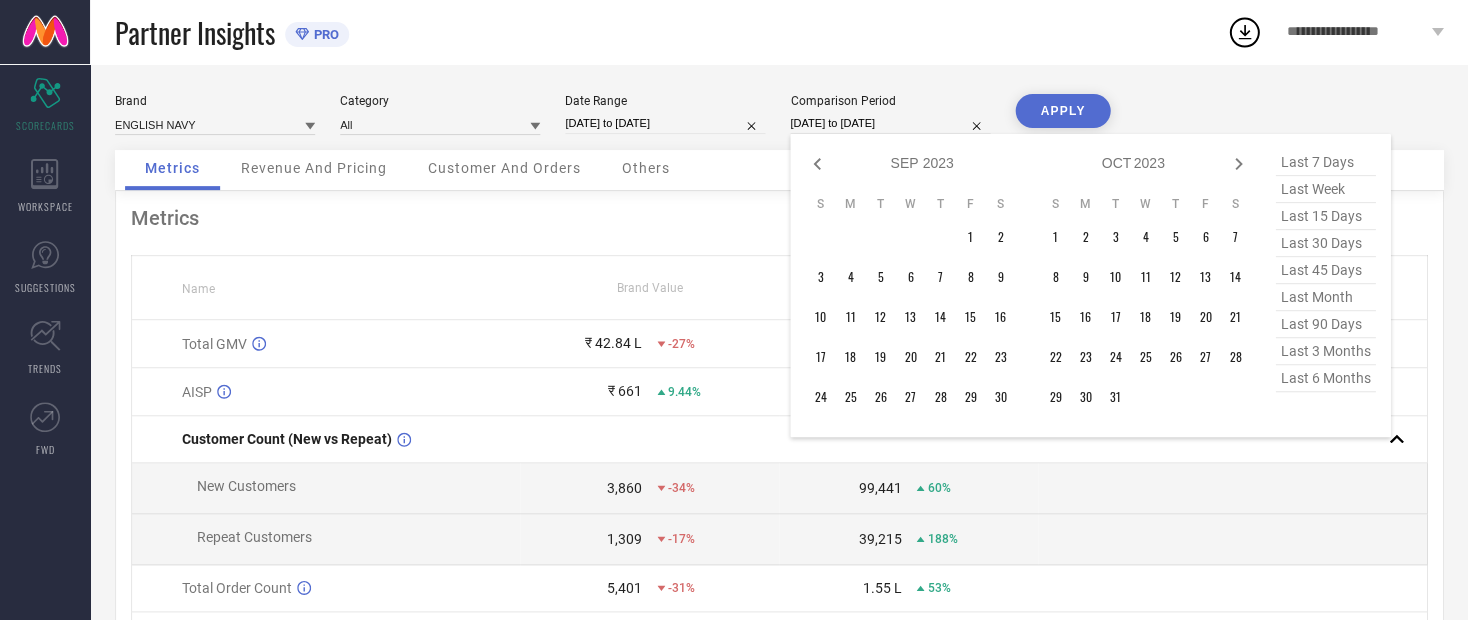 click on "[MONTH] [MONTH] [MONTH] [MONTH] [MONTH] [MONTH] [MONTH] [MONTH] [MONTH] [MONTH] [MONTH] [MONTH] [YEAR] [YEAR] [YEAR] [YEAR] [YEAR] [YEAR] [YEAR] [YEAR] [YEAR] [YEAR] [YEAR] [YEAR] [YEAR] [YEAR] [YEAR] [YEAR] [YEAR] [YEAR] [YEAR] [YEAR] [YEAR]" at bounding box center (1133, 163) 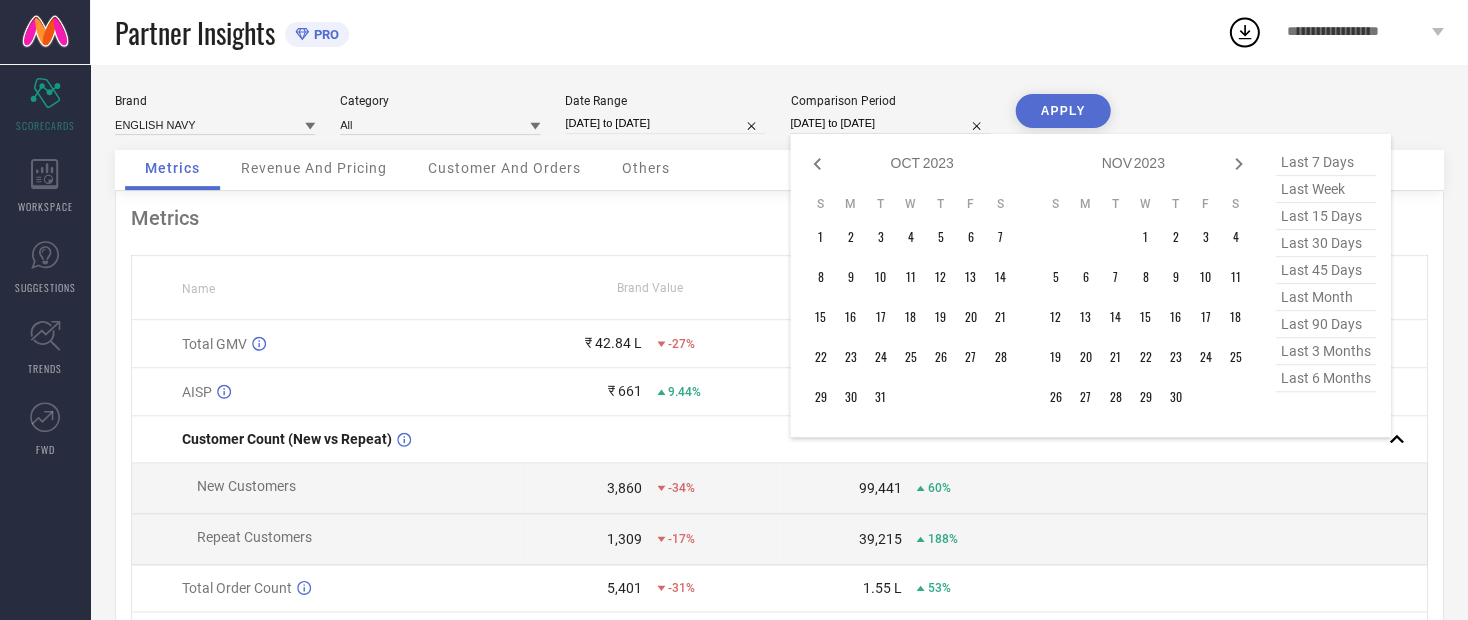 click 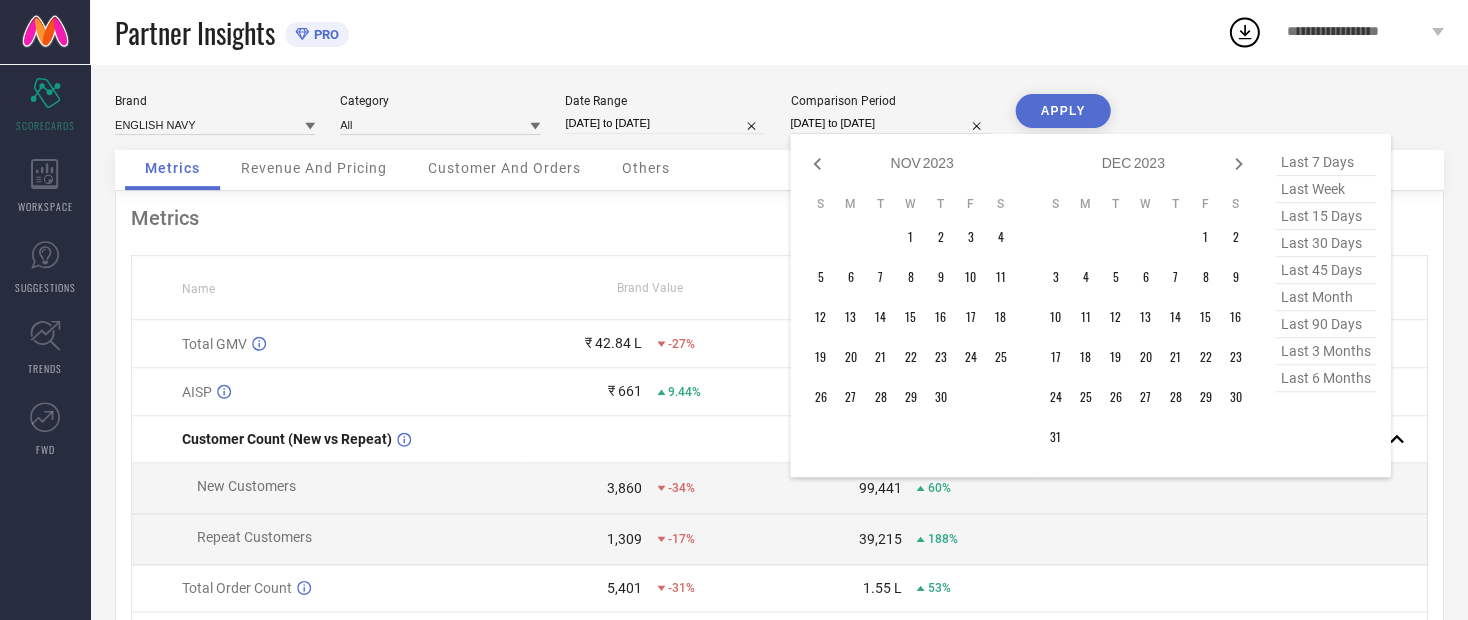 click 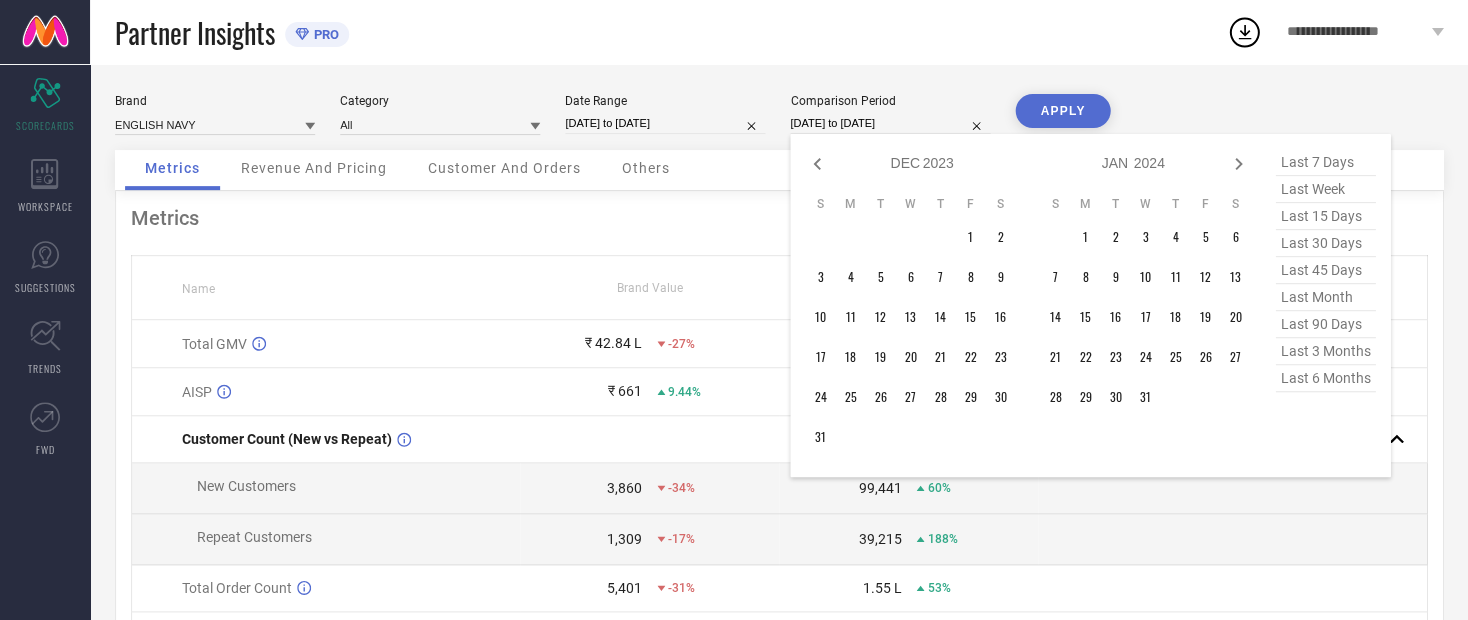 click 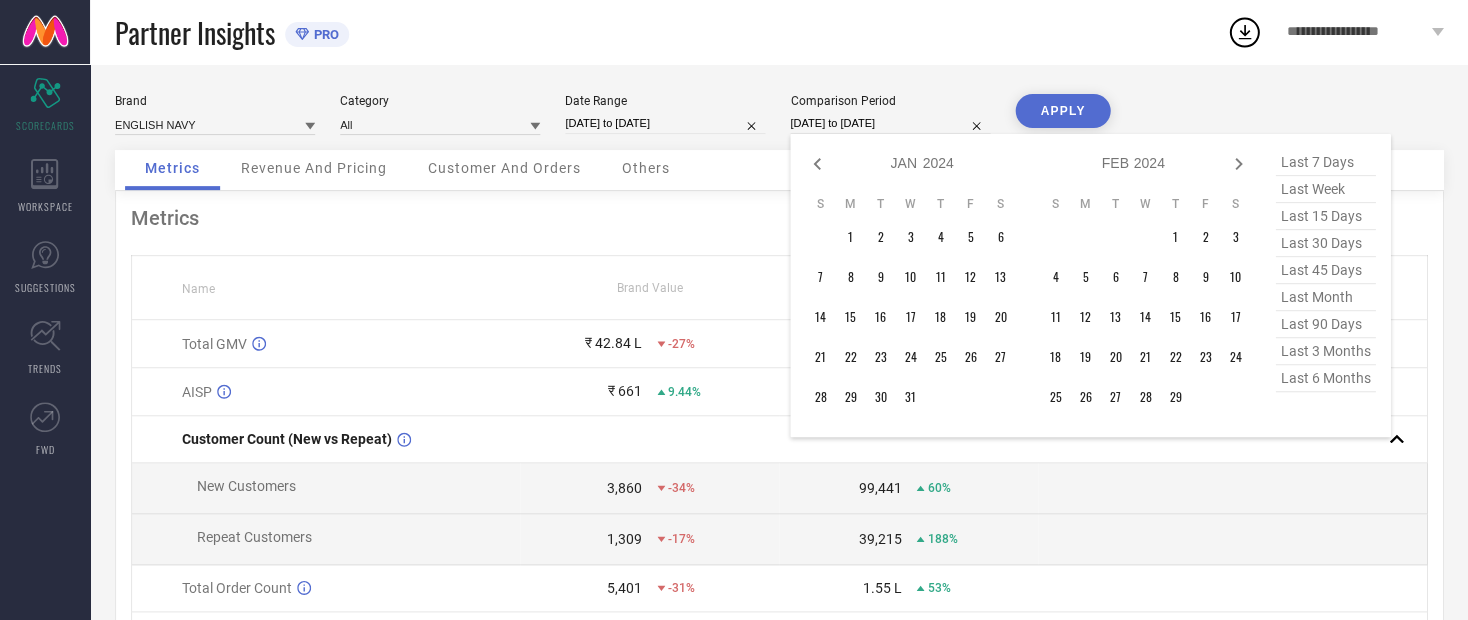 click 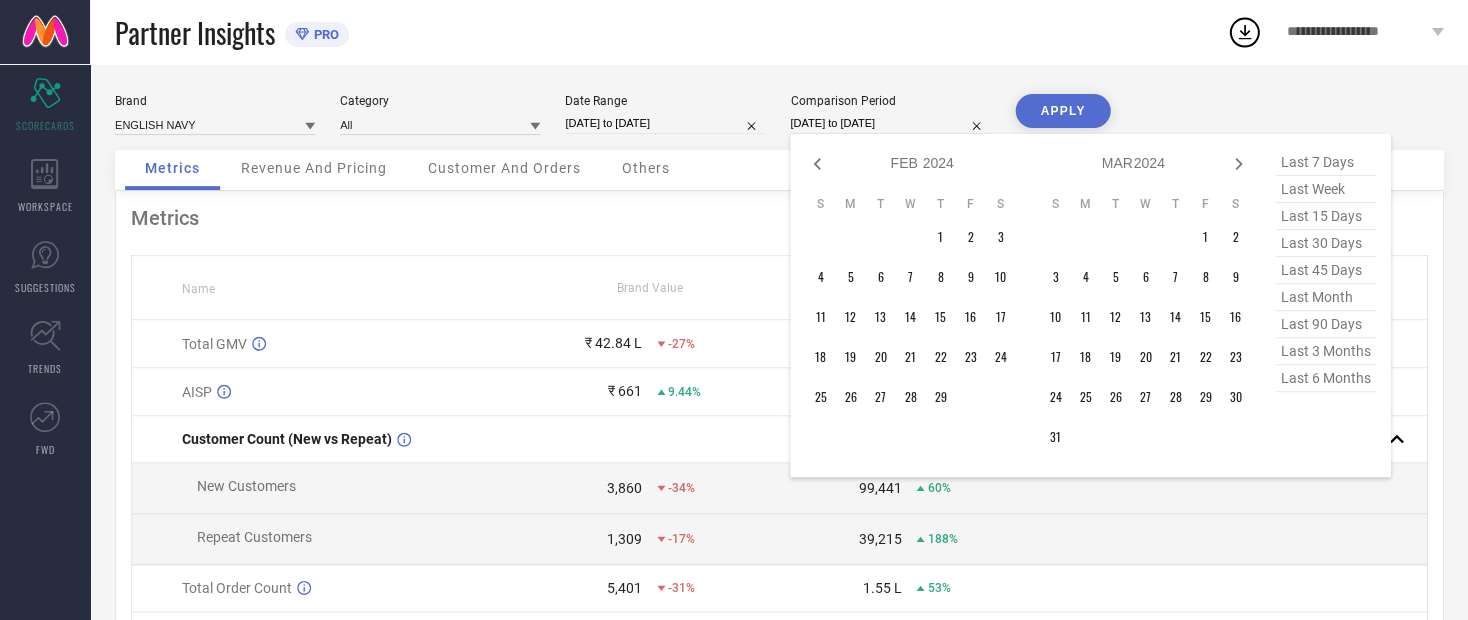 click 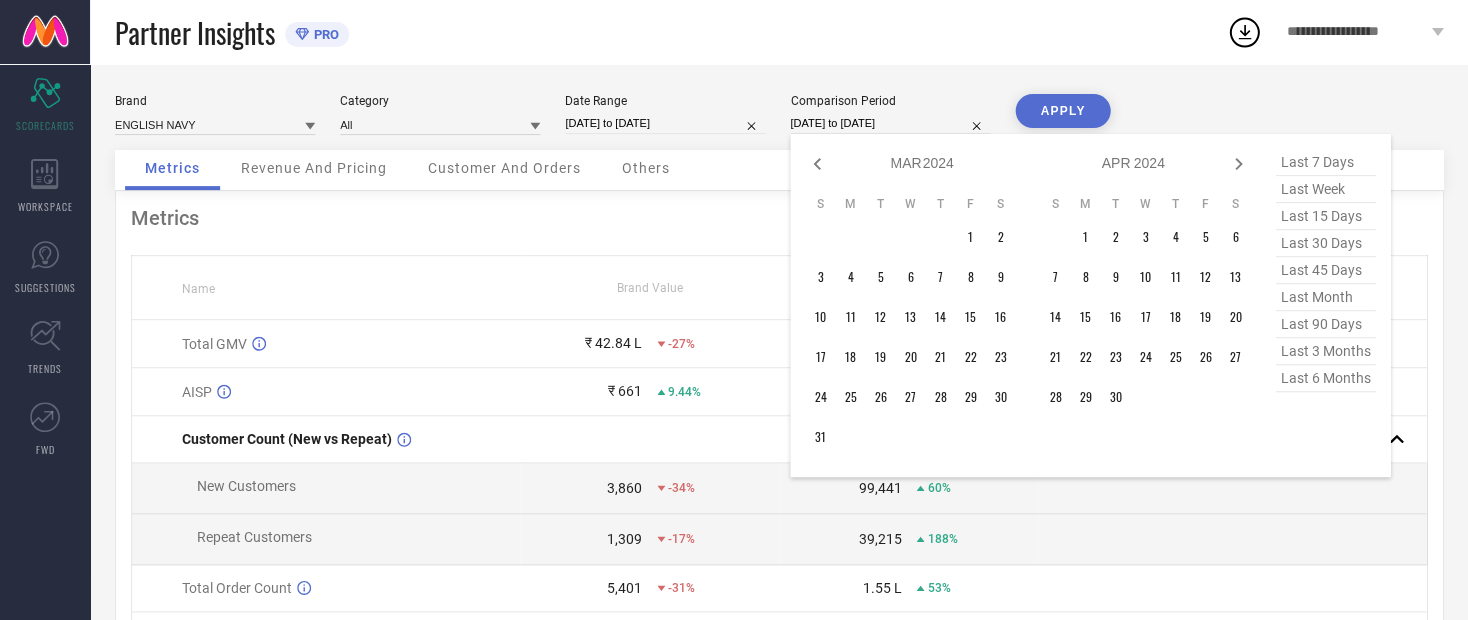 click 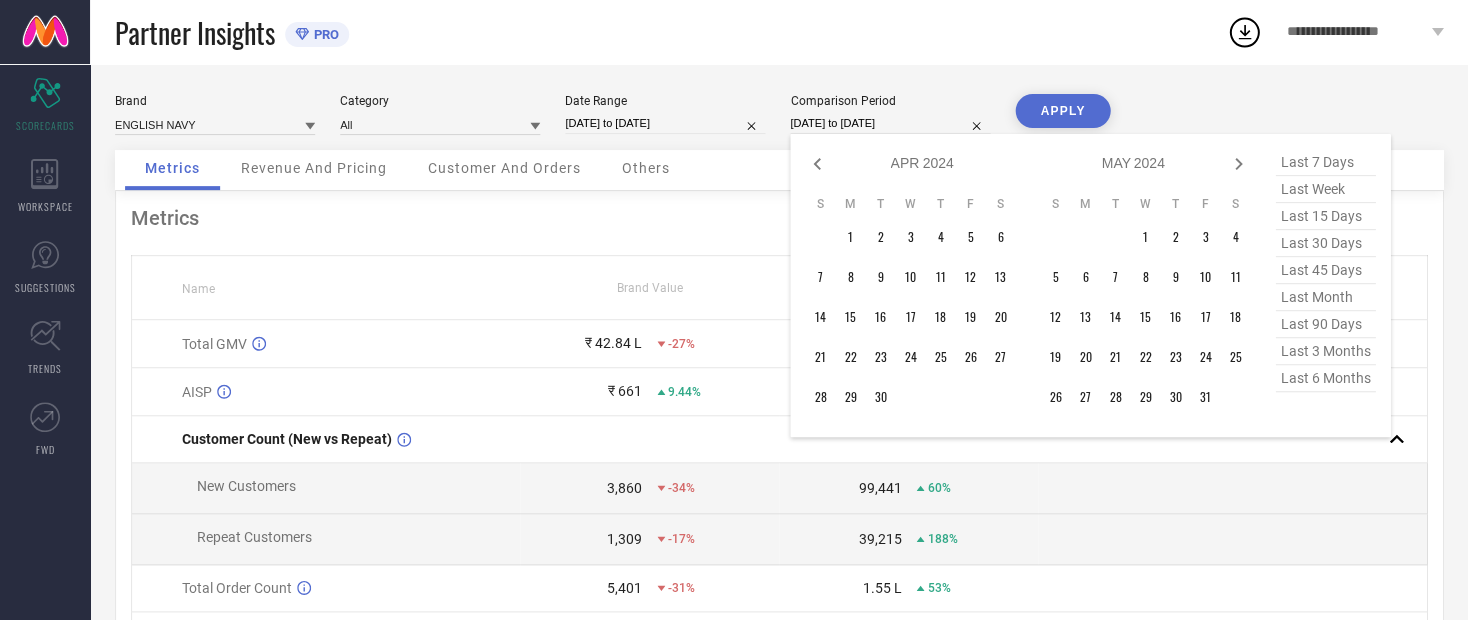 click 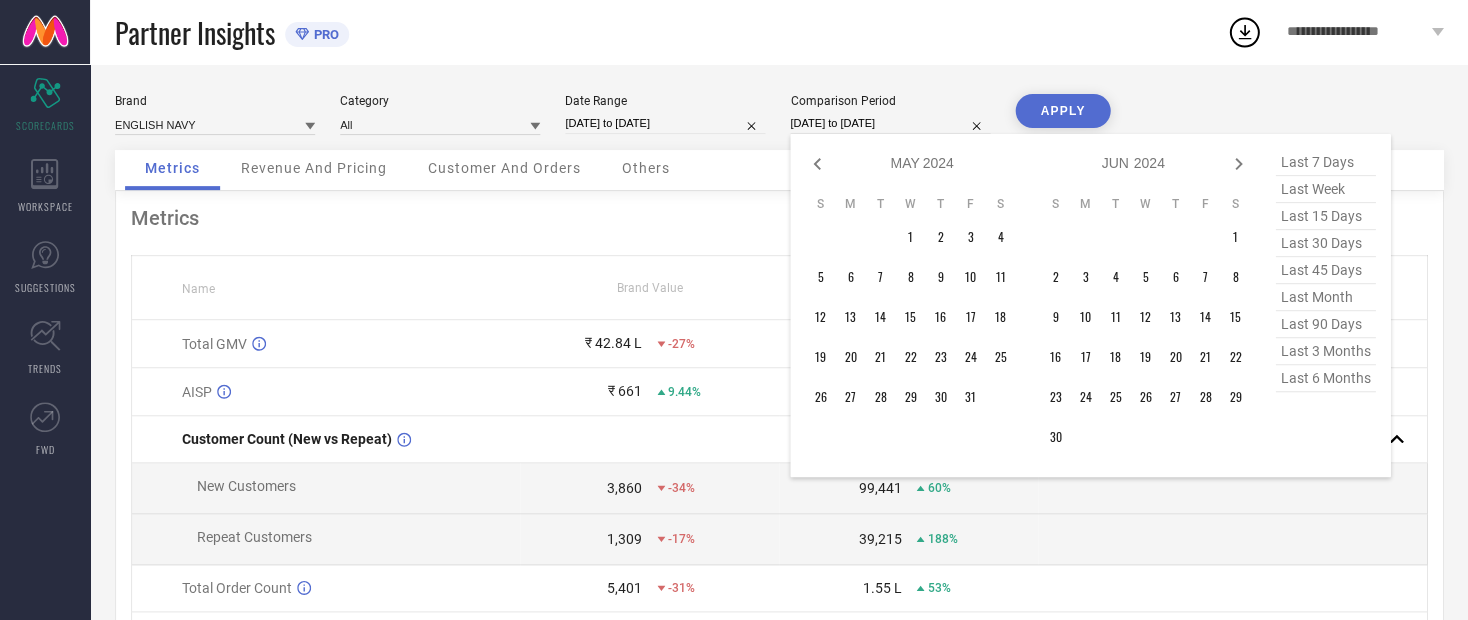 click on "[MONTH] [MONTH] [MONTH] [MONTH] [MONTH] [MONTH] [MONTH] [MONTH] [MONTH] [MONTH] [MONTH] [MONTH] [YEAR] [YEAR] [YEAR] [YEAR] [YEAR] [YEAR] [YEAR] [YEAR] [YEAR] [YEAR] [YEAR] [YEAR] [YEAR] [YEAR] [YEAR] [YEAR] [YEAR] [YEAR] [YEAR] [YEAR] [YEAR]" at bounding box center [1133, 163] 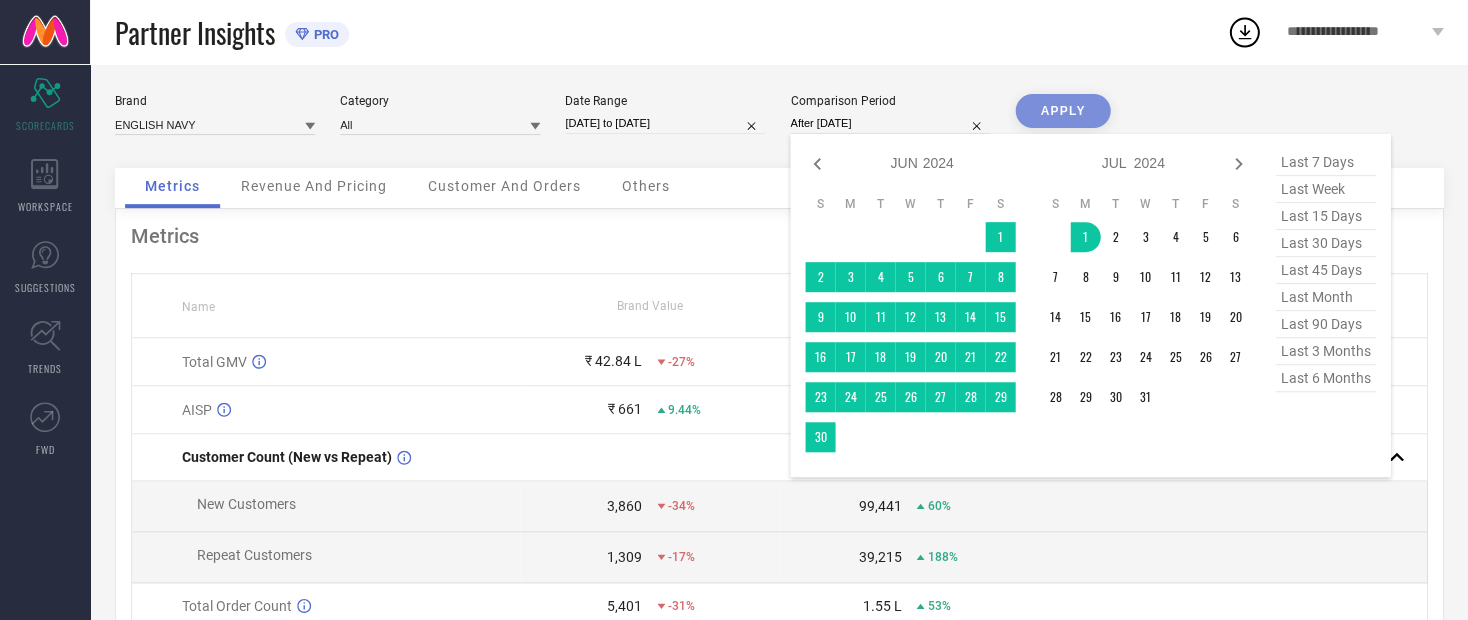 type on "[DATE] to [DATE]" 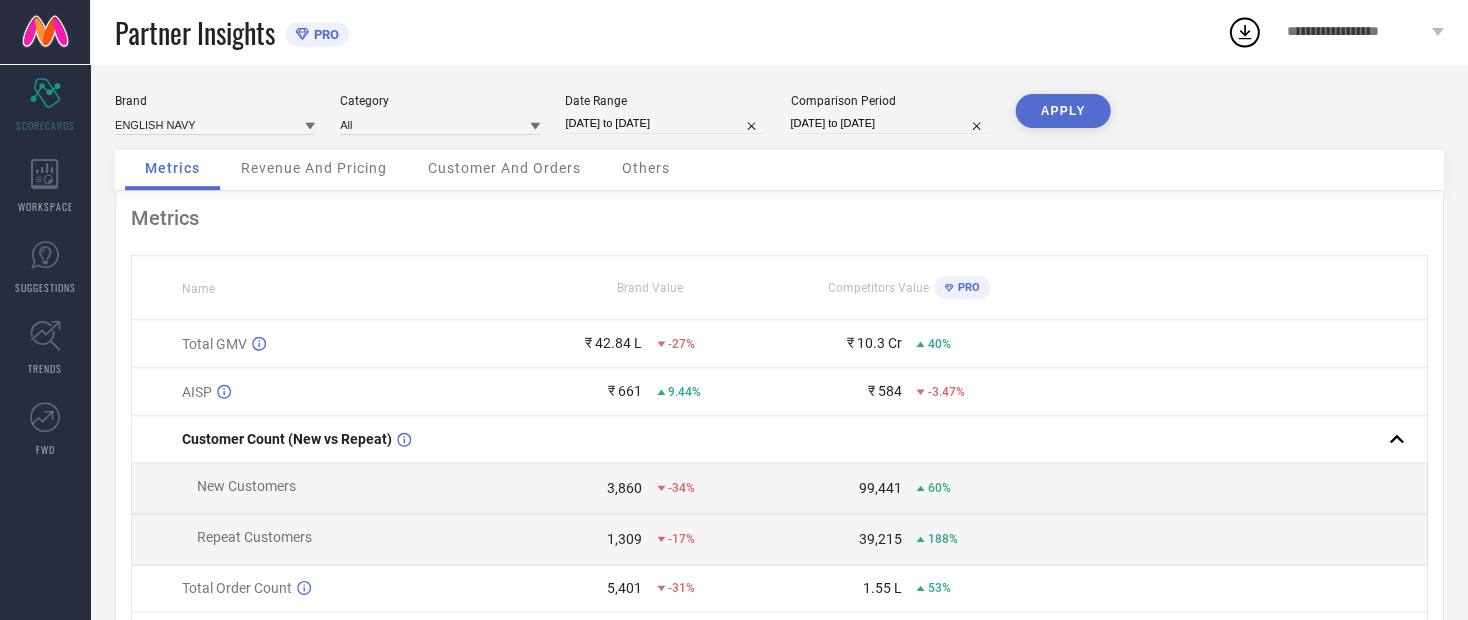 click on "APPLY" at bounding box center (1062, 111) 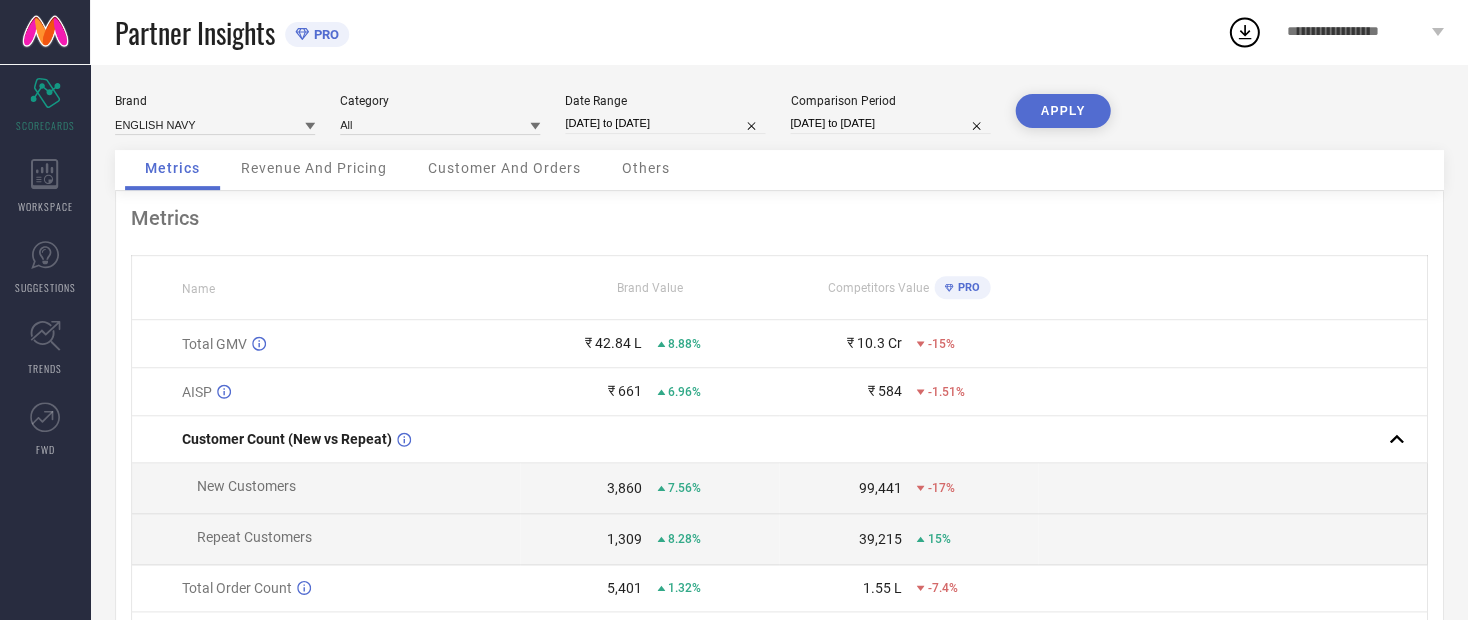 click on "Revenue And Pricing" at bounding box center (314, 170) 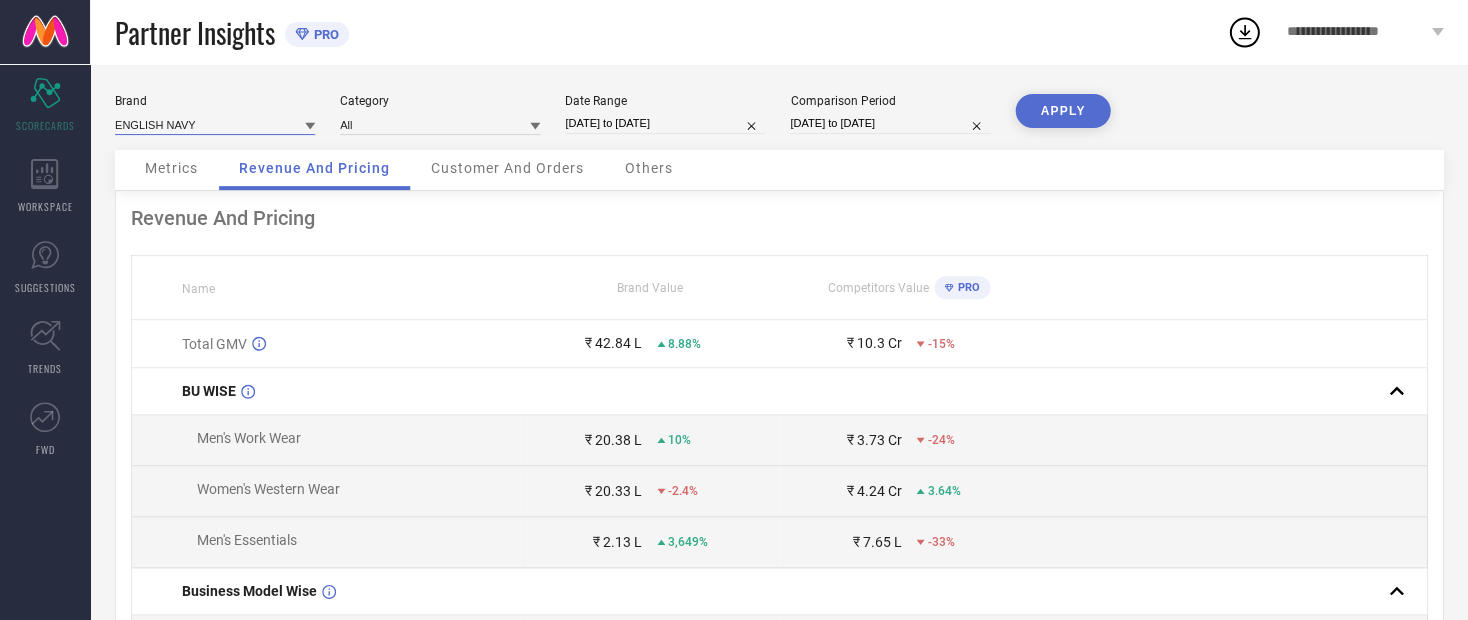 click at bounding box center (215, 124) 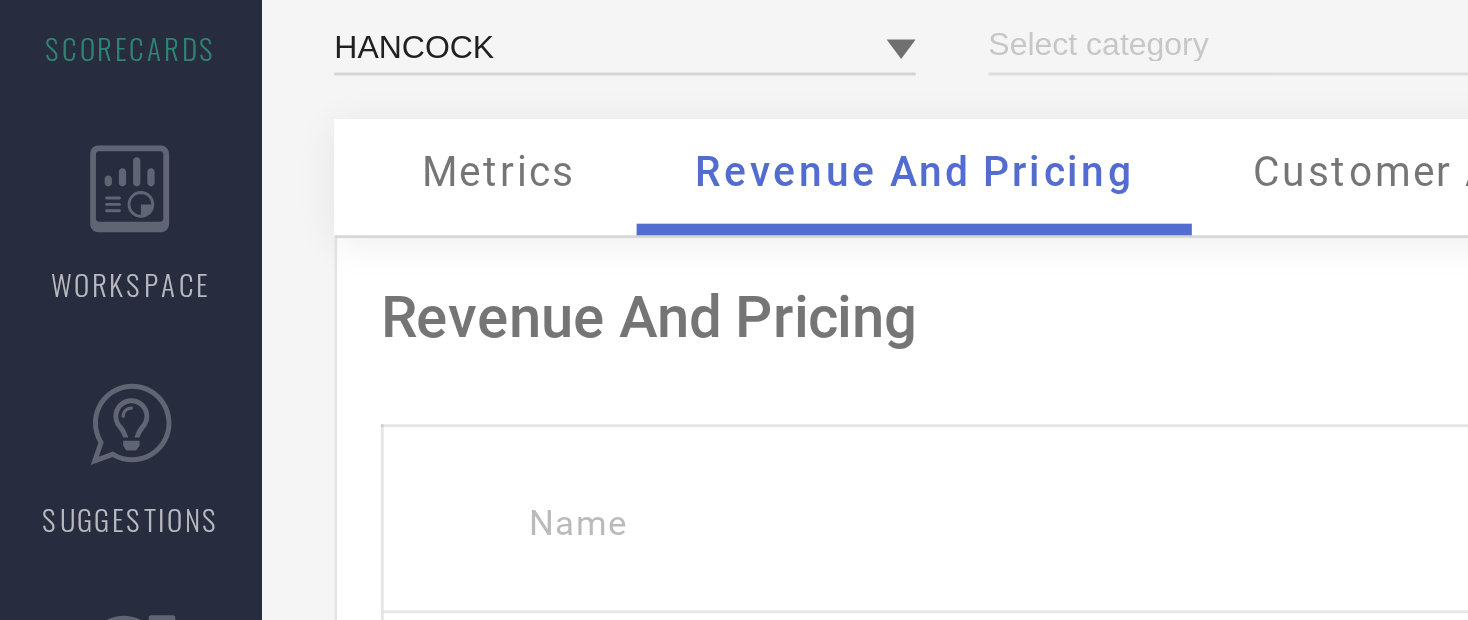 type on "All" 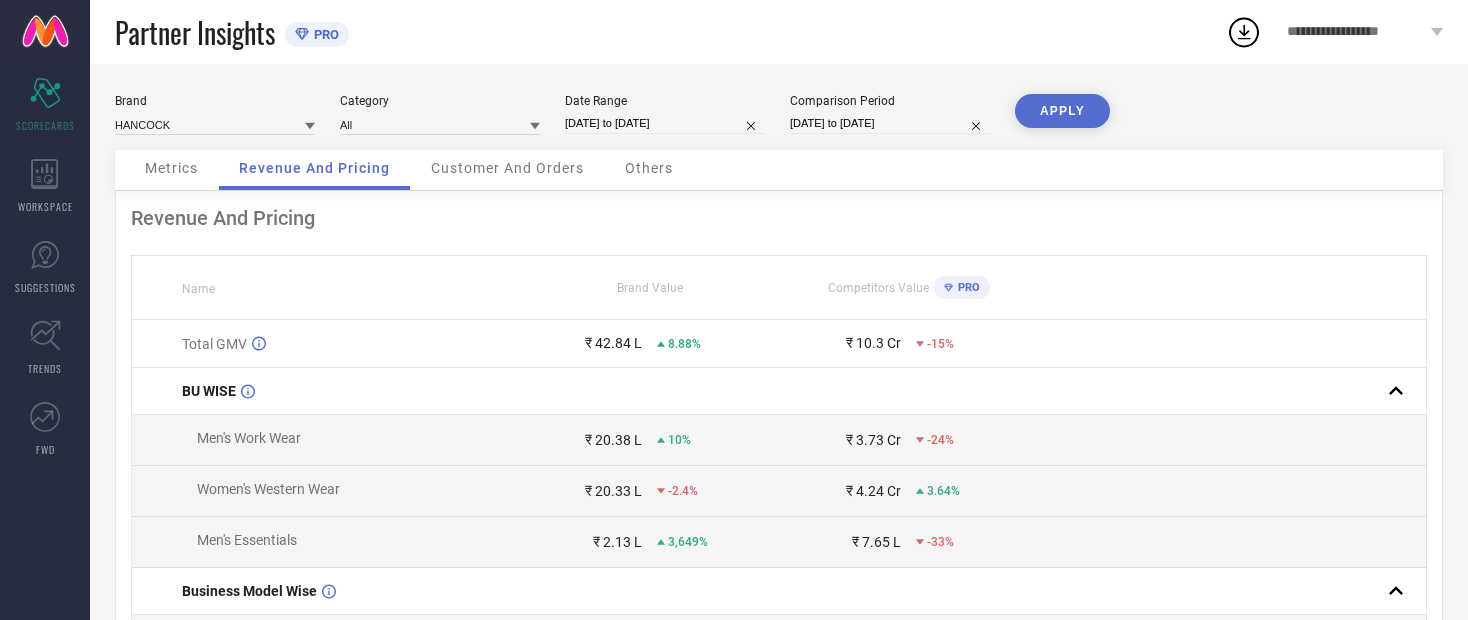 click on "APPLY" at bounding box center (1062, 111) 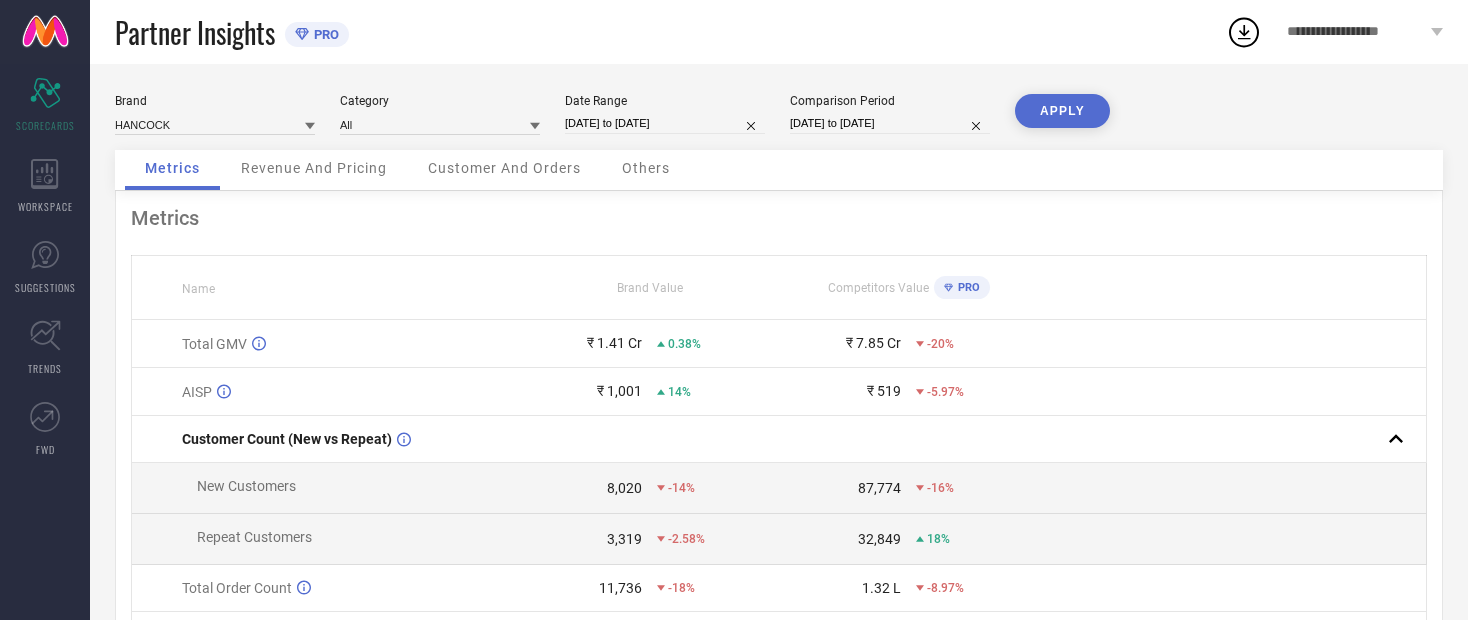 click on "Revenue And Pricing" at bounding box center [314, 170] 